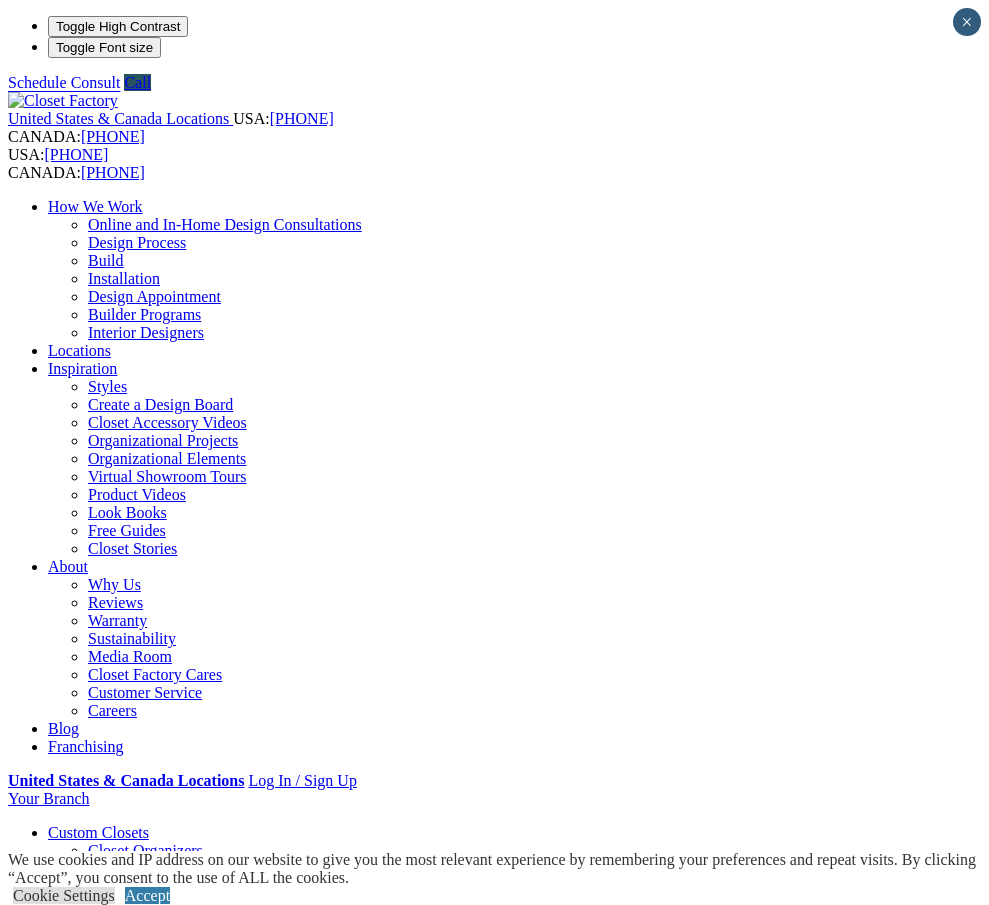 scroll, scrollTop: 111, scrollLeft: 0, axis: vertical 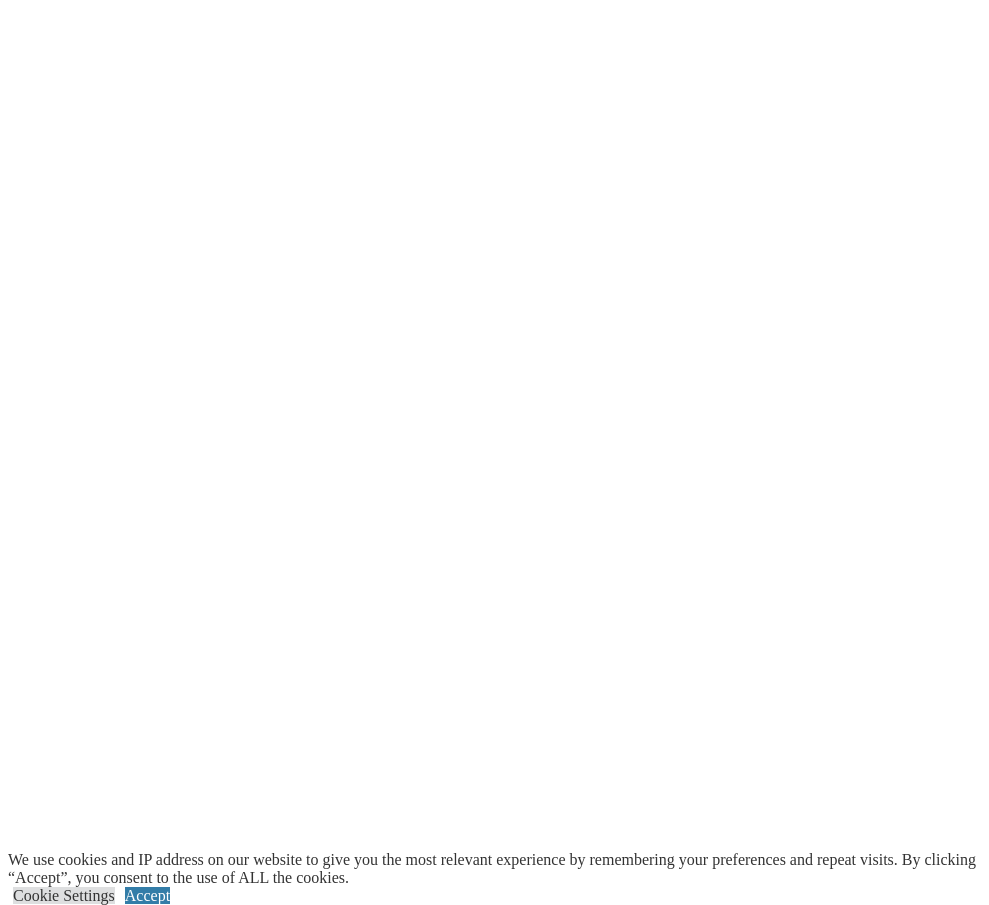 click on "Laundry Room" at bounding box center [60, 2481] 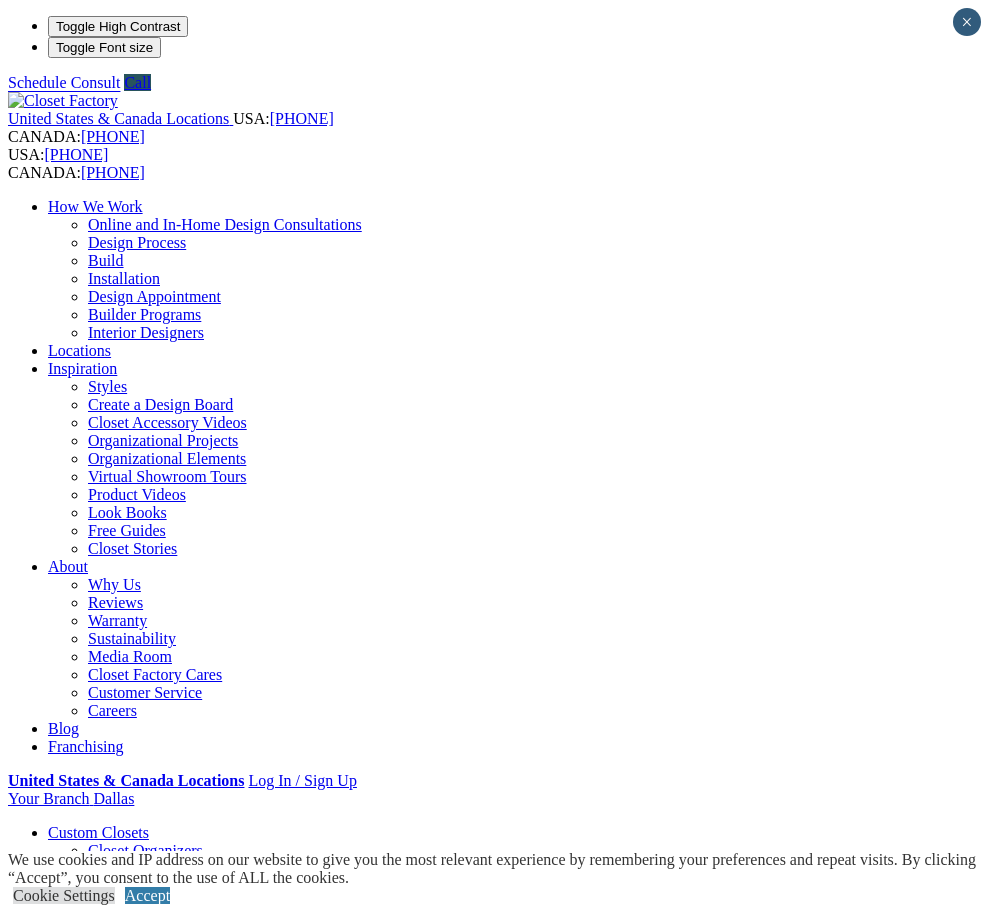 scroll, scrollTop: 0, scrollLeft: 0, axis: both 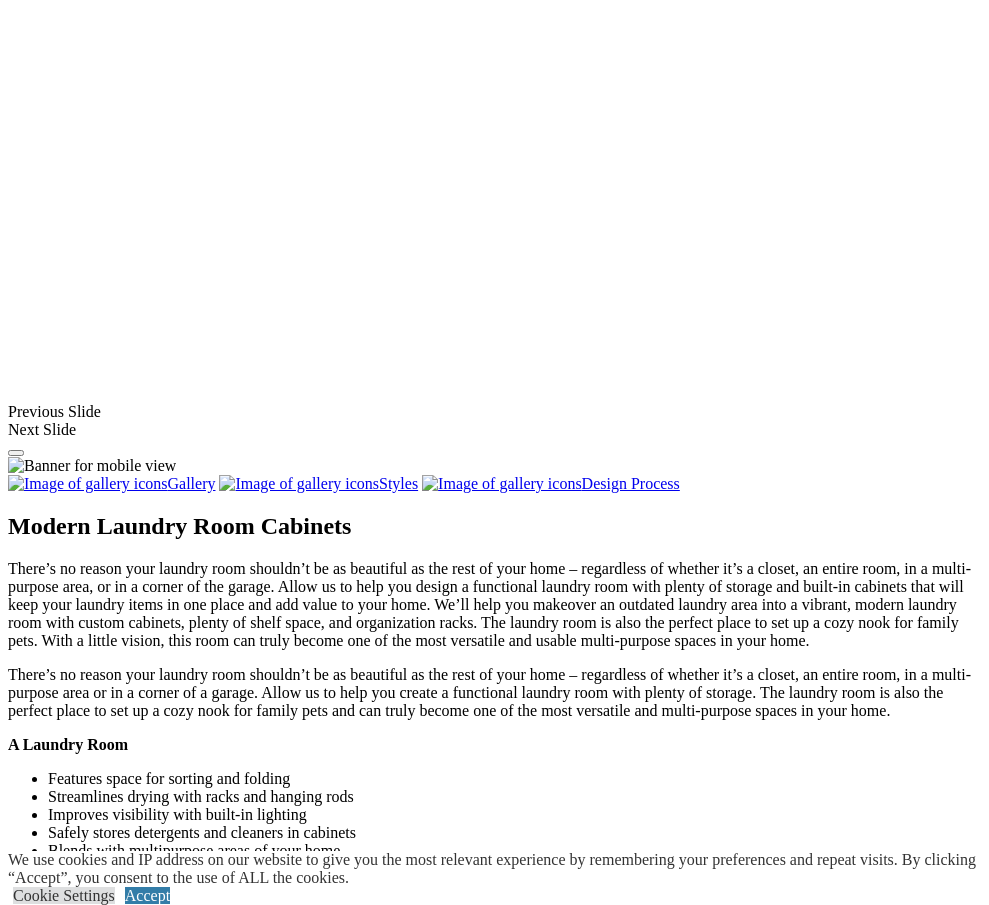 click at bounding box center [163, 1414] 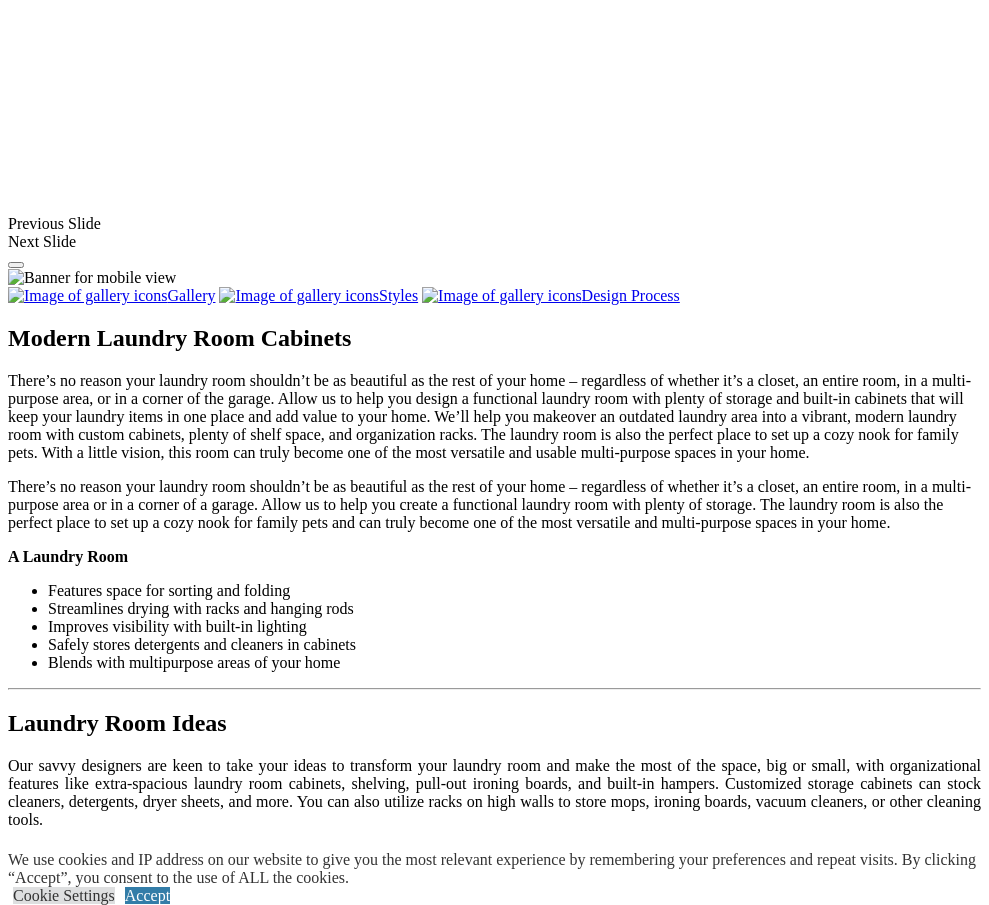 scroll, scrollTop: 1246, scrollLeft: 0, axis: vertical 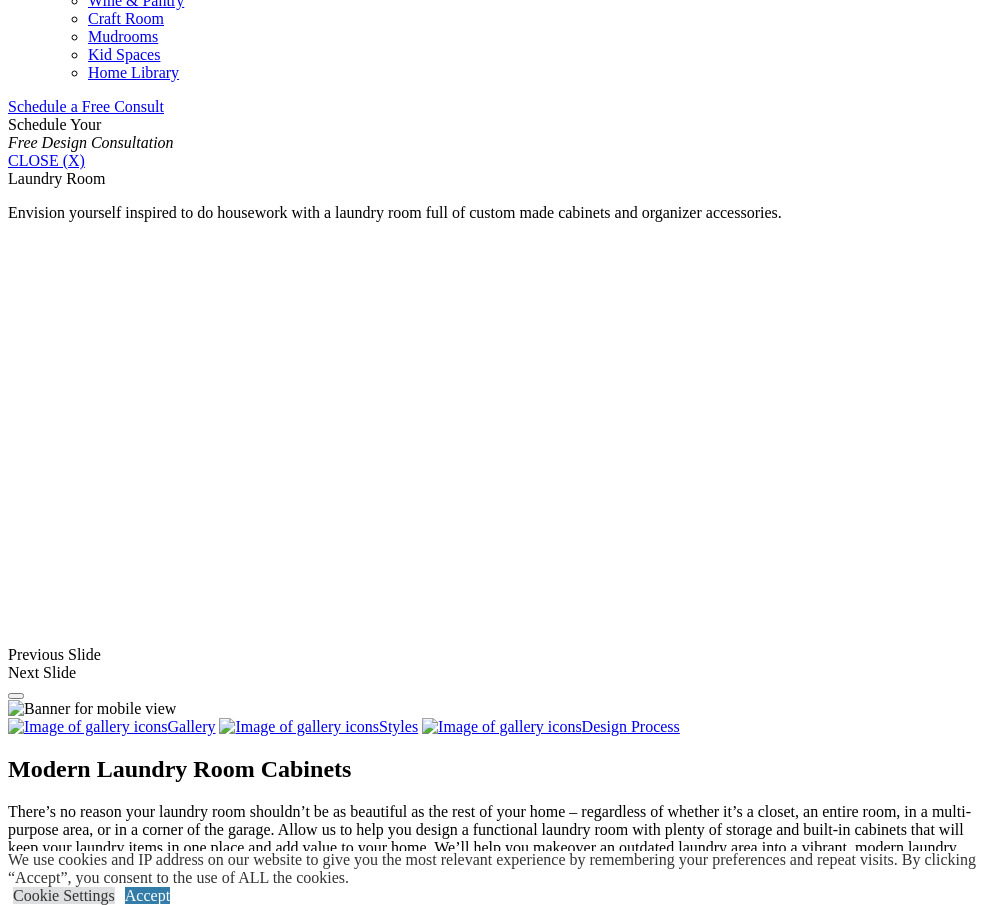 click on "Melamine" at bounding box center (80, 1565) 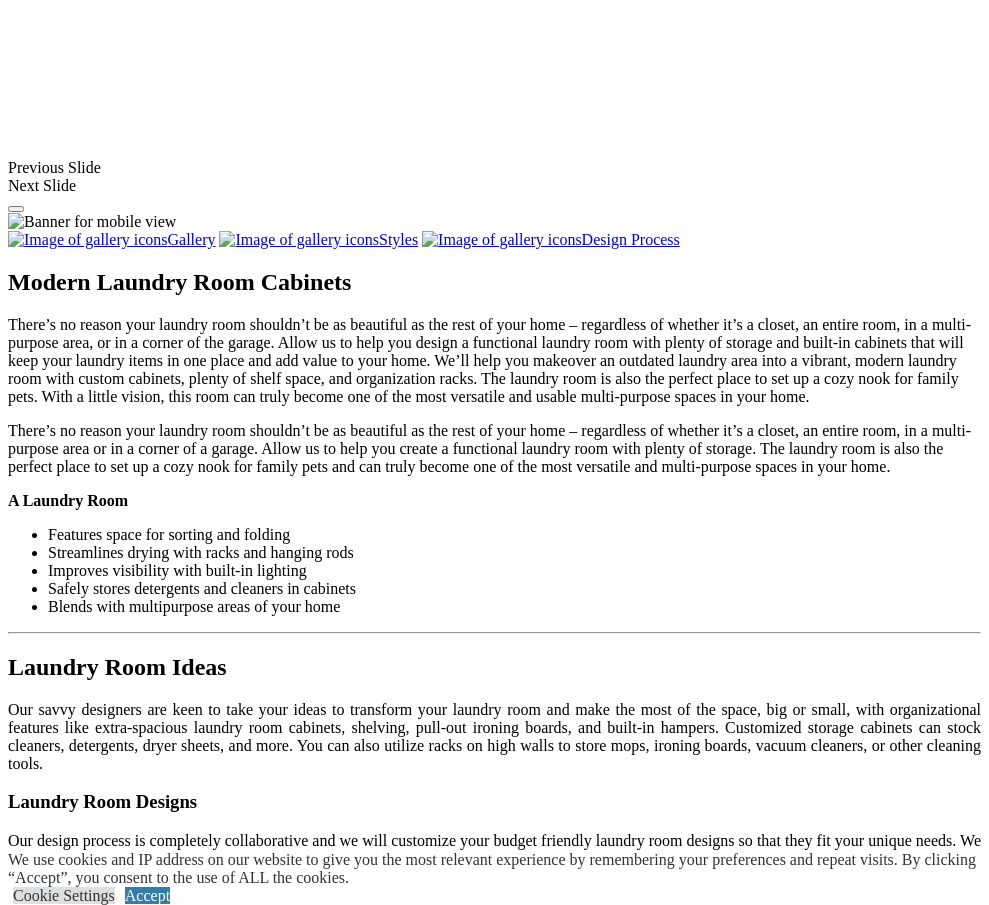 scroll, scrollTop: 1729, scrollLeft: 0, axis: vertical 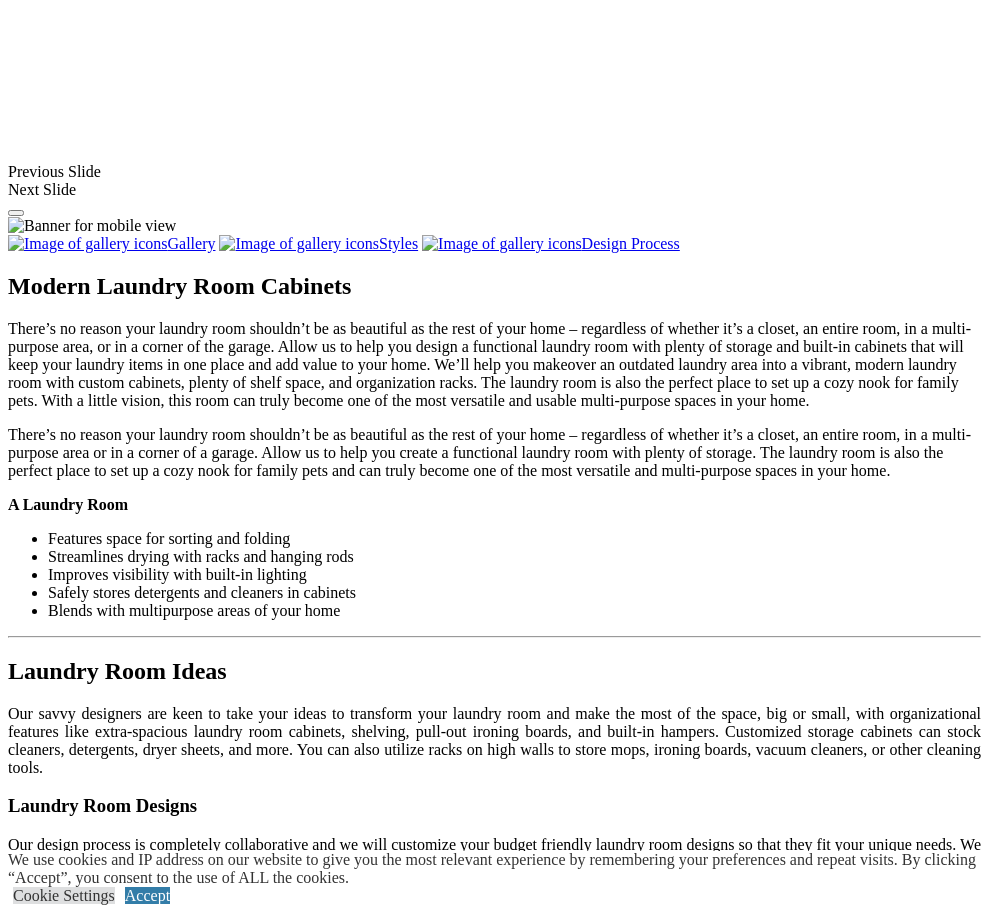 click at bounding box center [165, 1174] 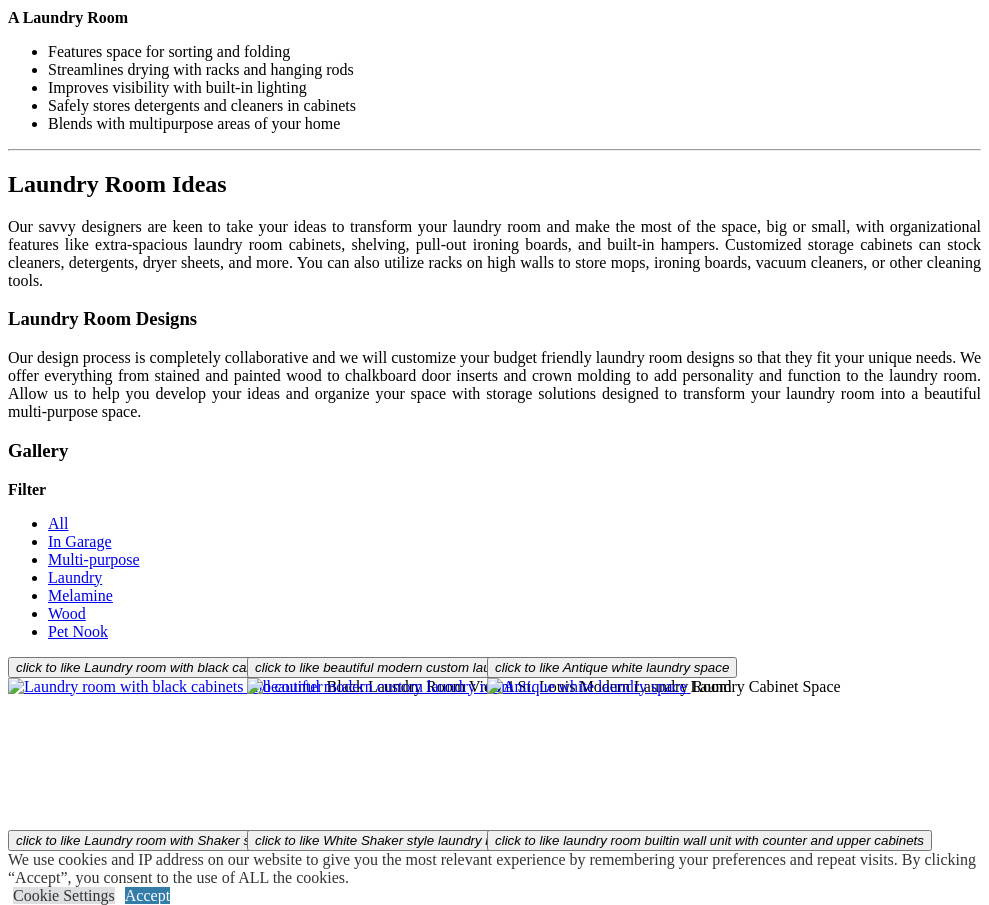 click at bounding box center (159, 1207) 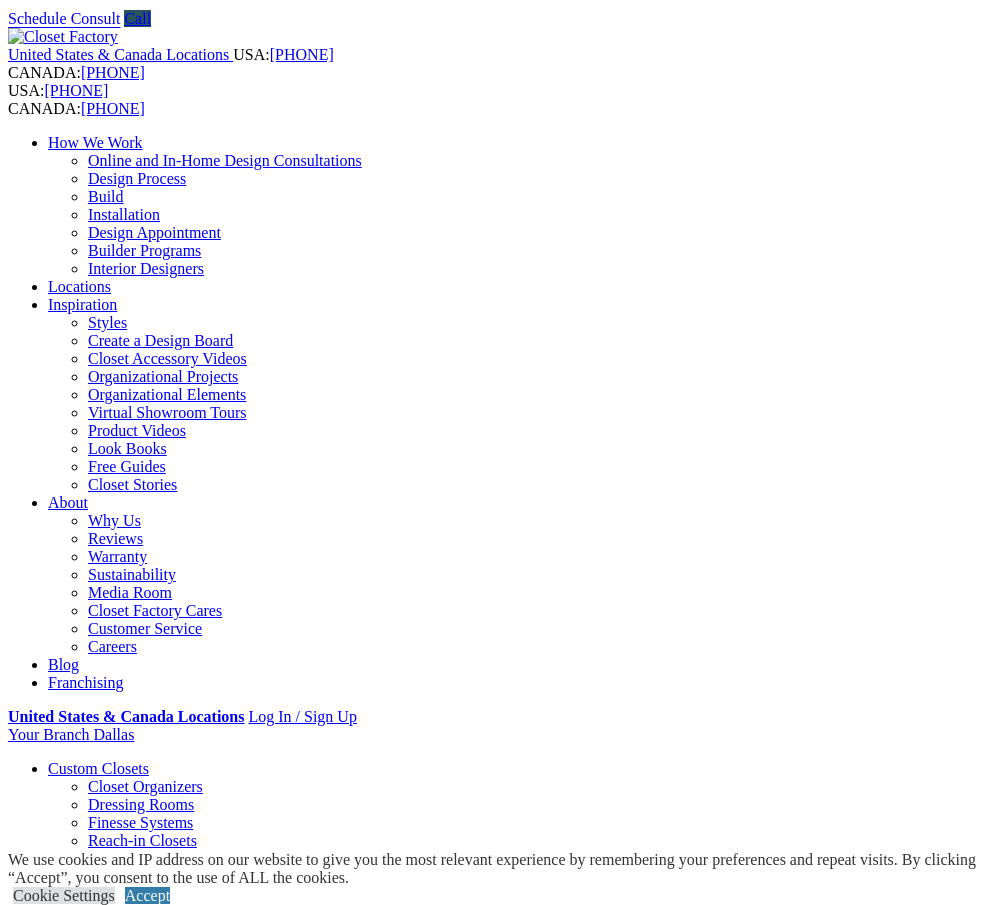 scroll, scrollTop: 81, scrollLeft: 0, axis: vertical 